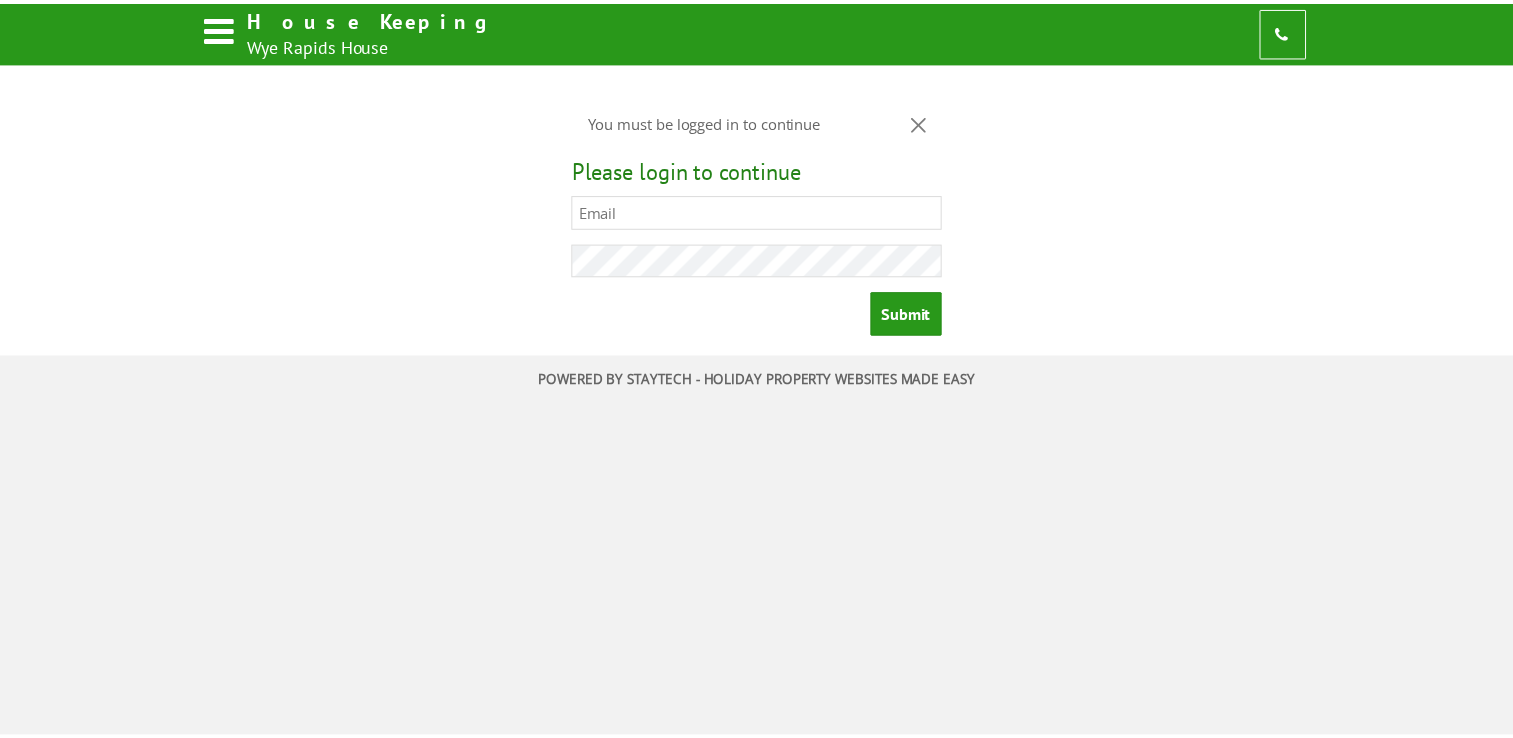 scroll, scrollTop: 0, scrollLeft: 0, axis: both 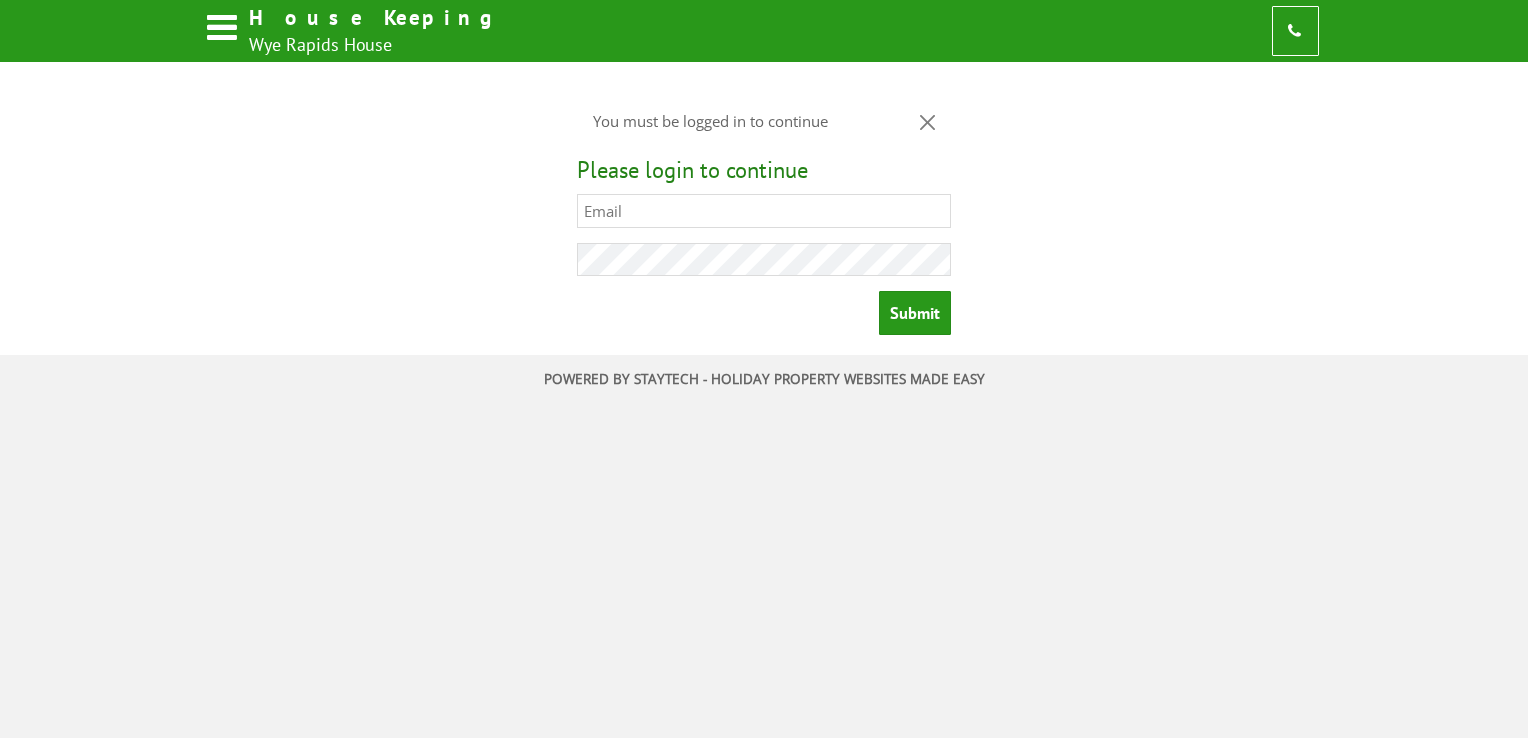 click at bounding box center [763, 211] 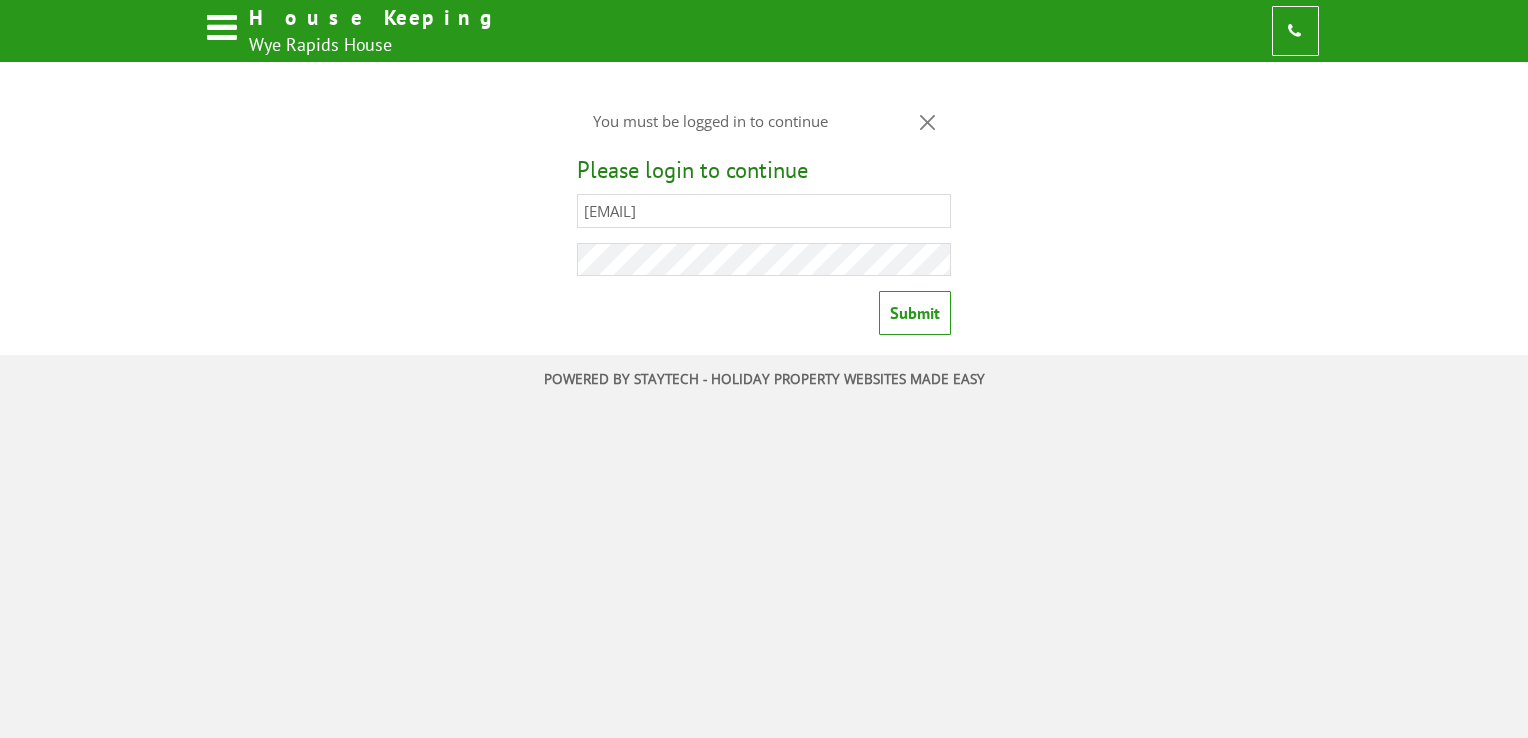 click on "Submit" at bounding box center [915, 313] 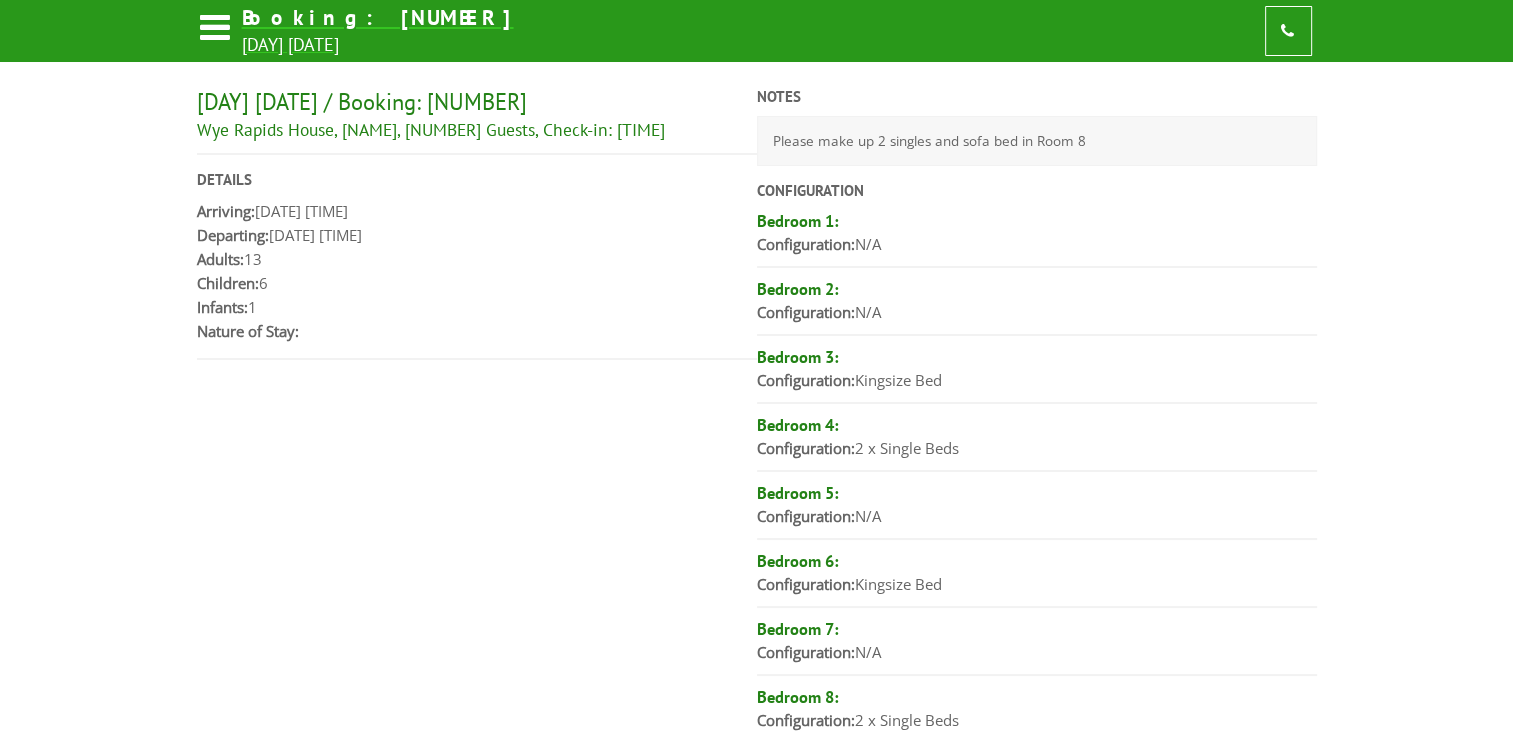 click at bounding box center [214, 31] 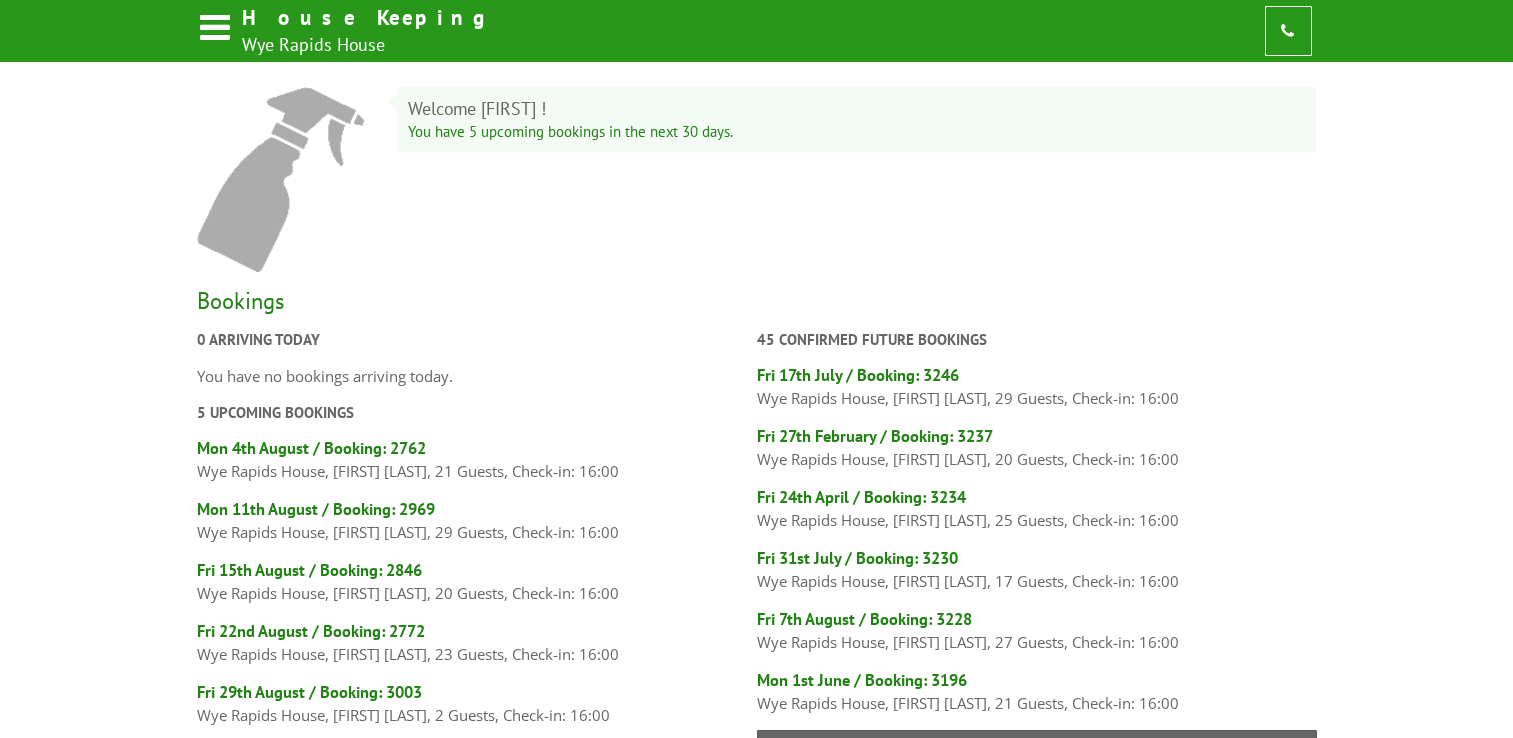 scroll, scrollTop: 0, scrollLeft: 0, axis: both 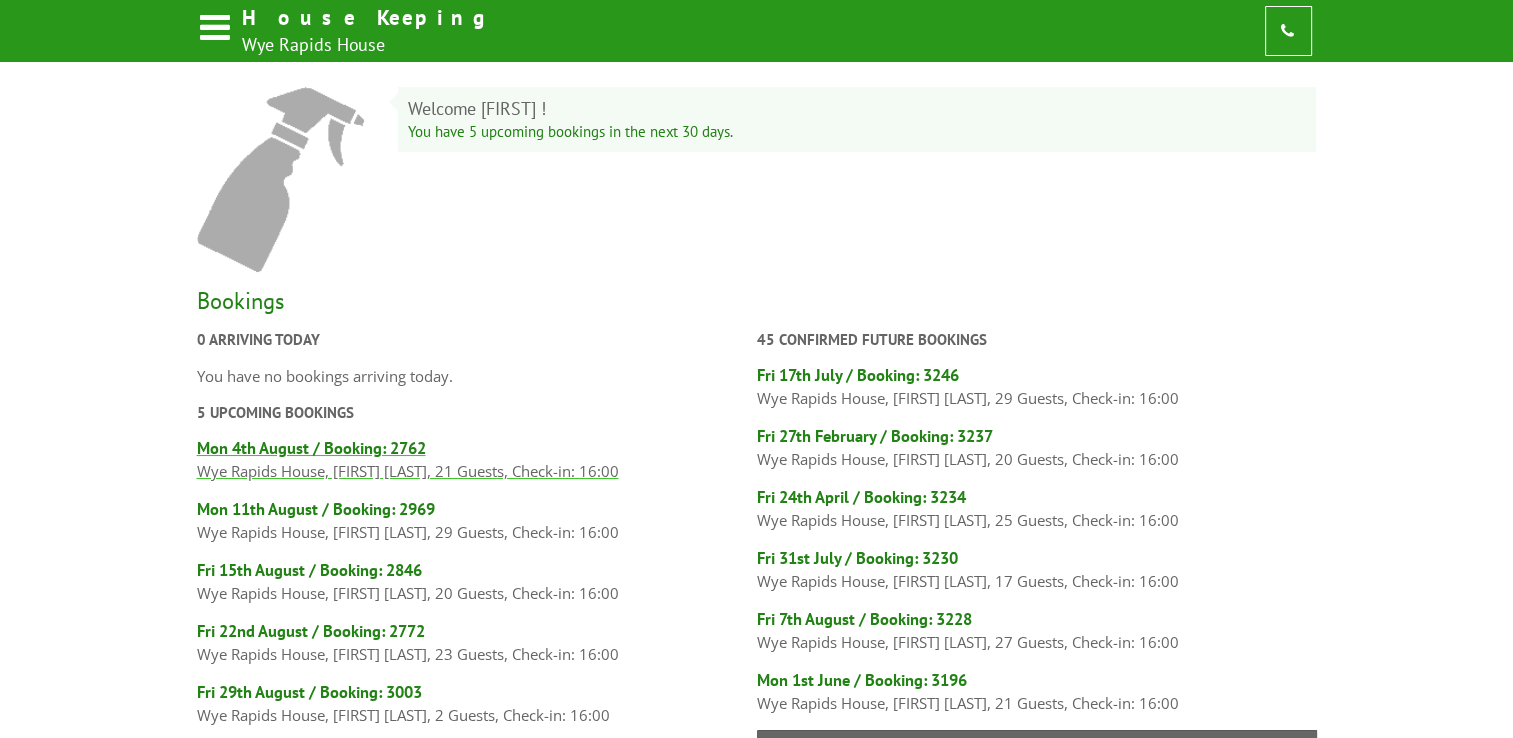 click on "Mon 4th August / Booking: 2762" at bounding box center [477, 448] 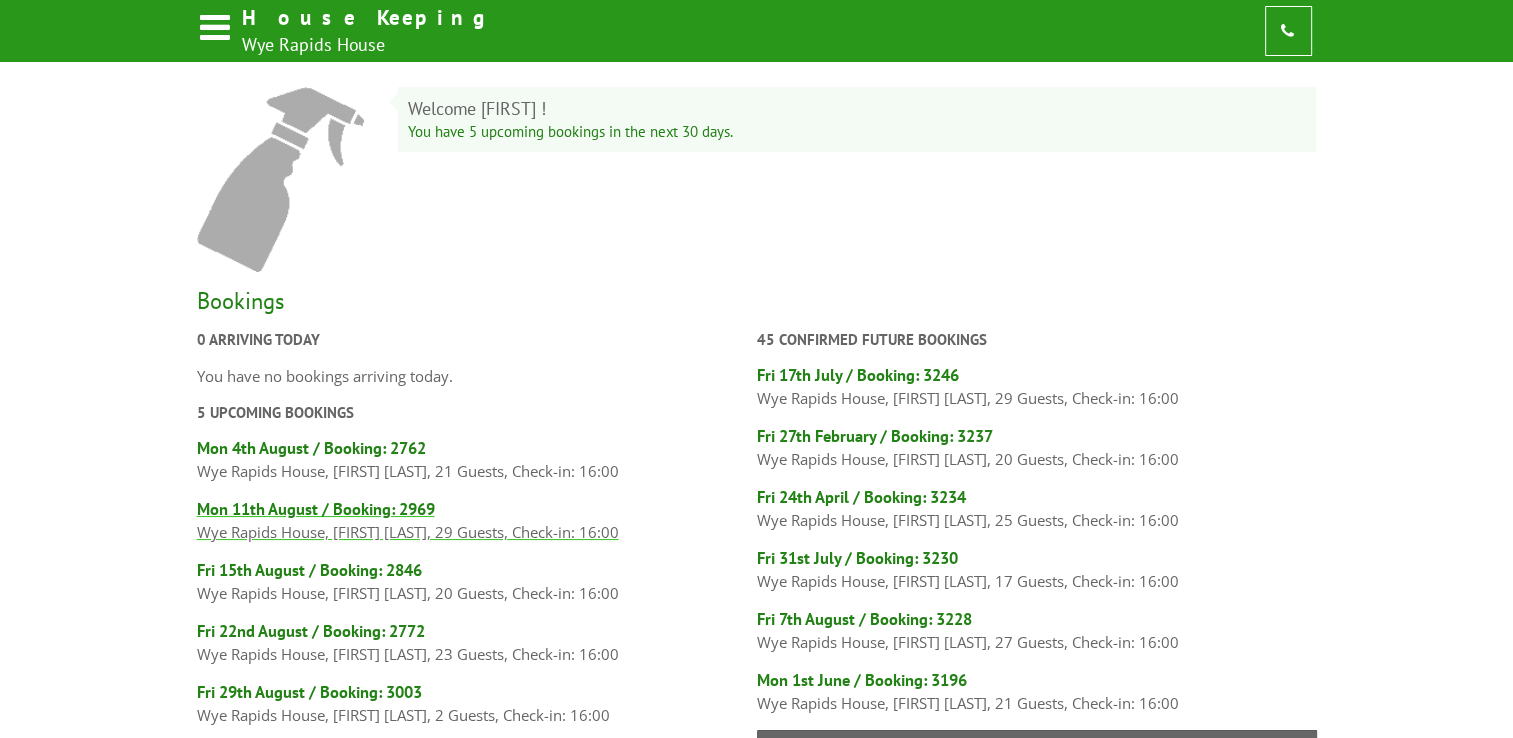 click on "Mon 11th August / Booking: 2969" at bounding box center (477, 509) 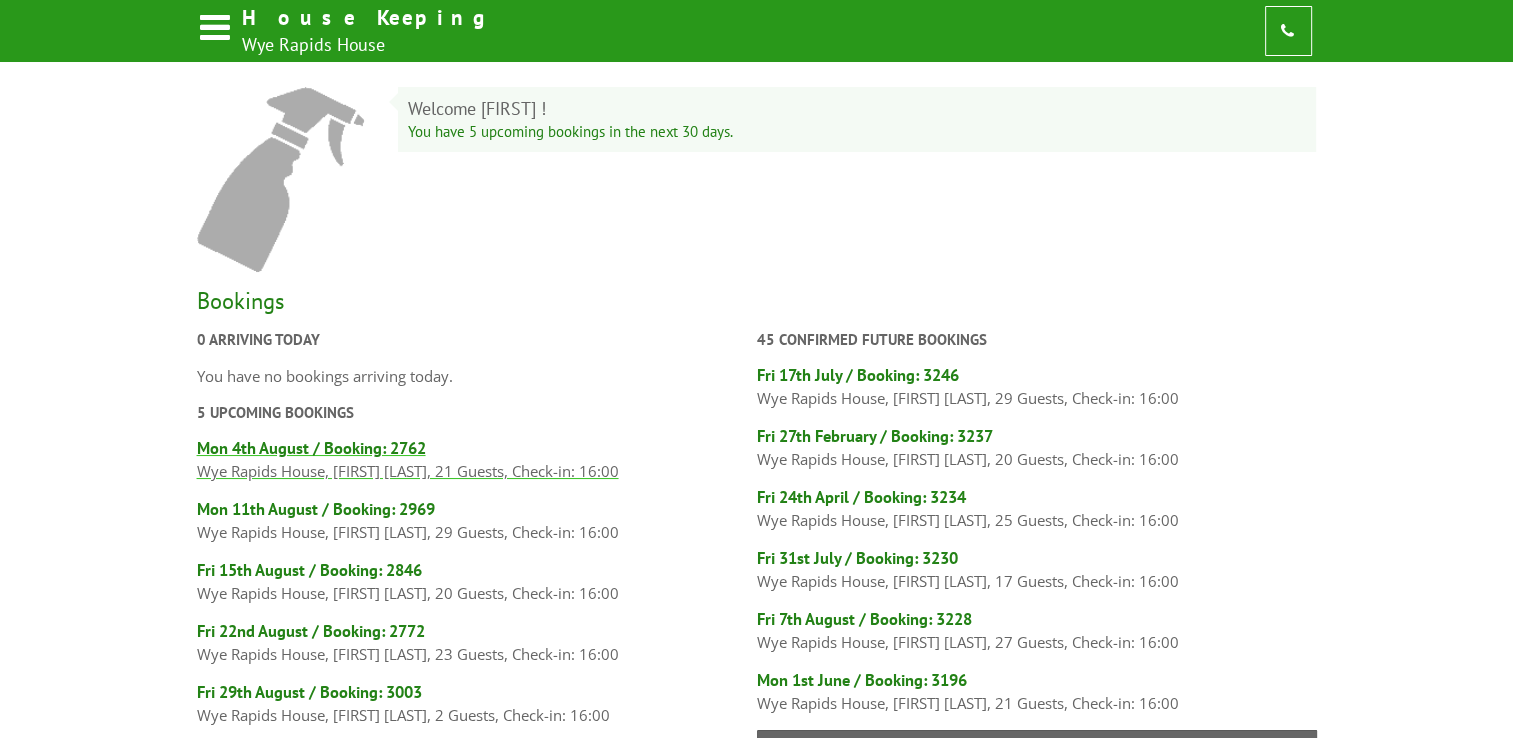 click on "Mon 4th August / Booking: 2762" at bounding box center [477, 448] 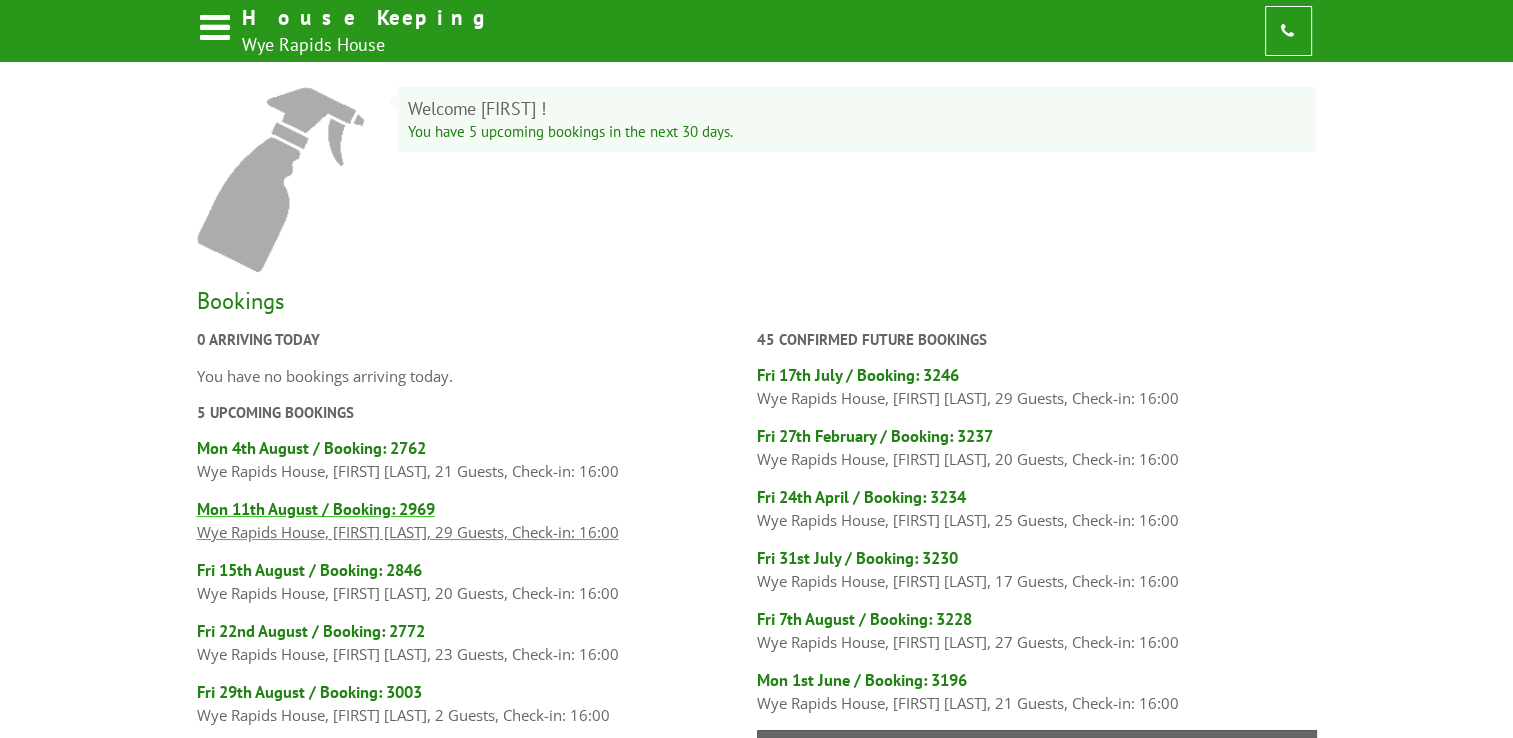 click on "Mon 11th August / Booking: 2969" at bounding box center [477, 509] 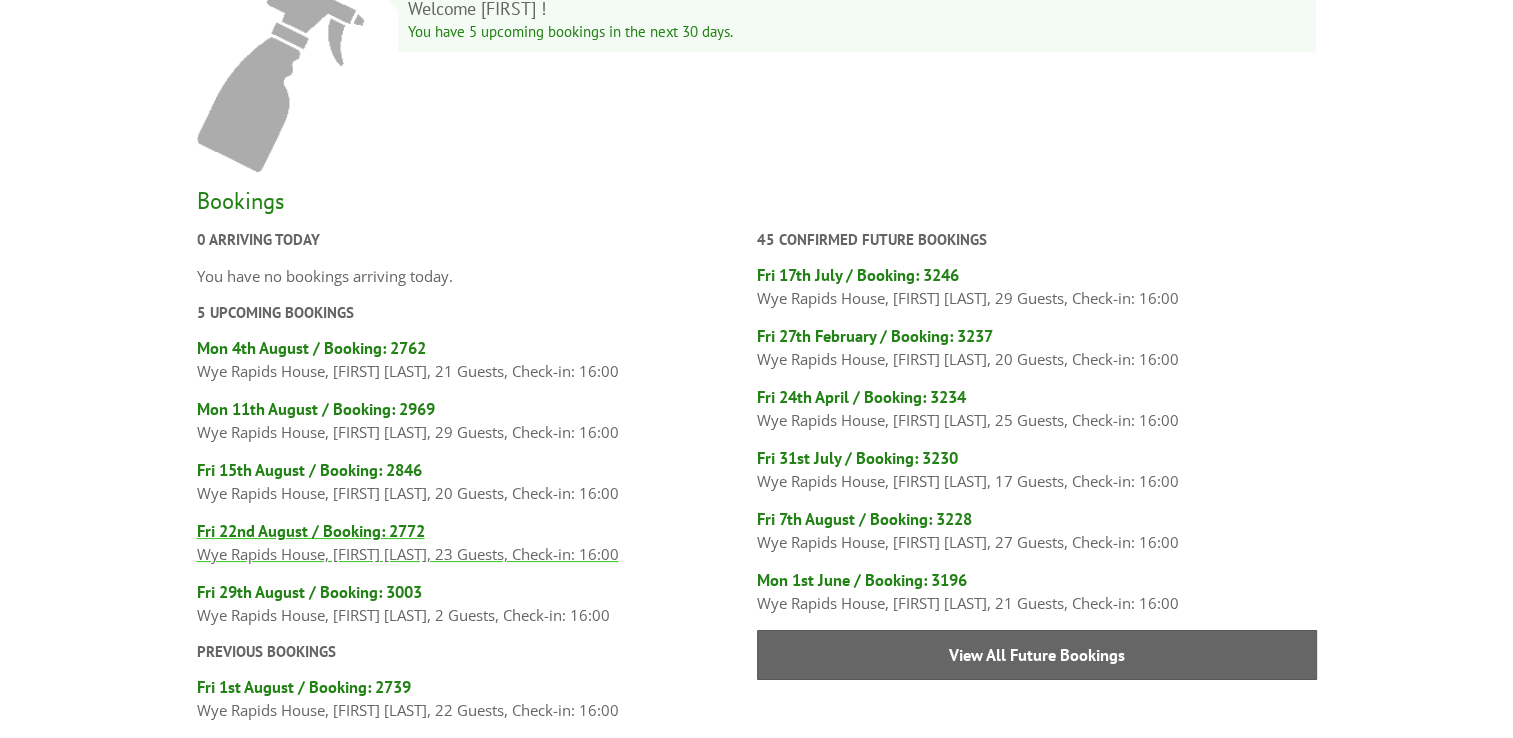 scroll, scrollTop: 200, scrollLeft: 0, axis: vertical 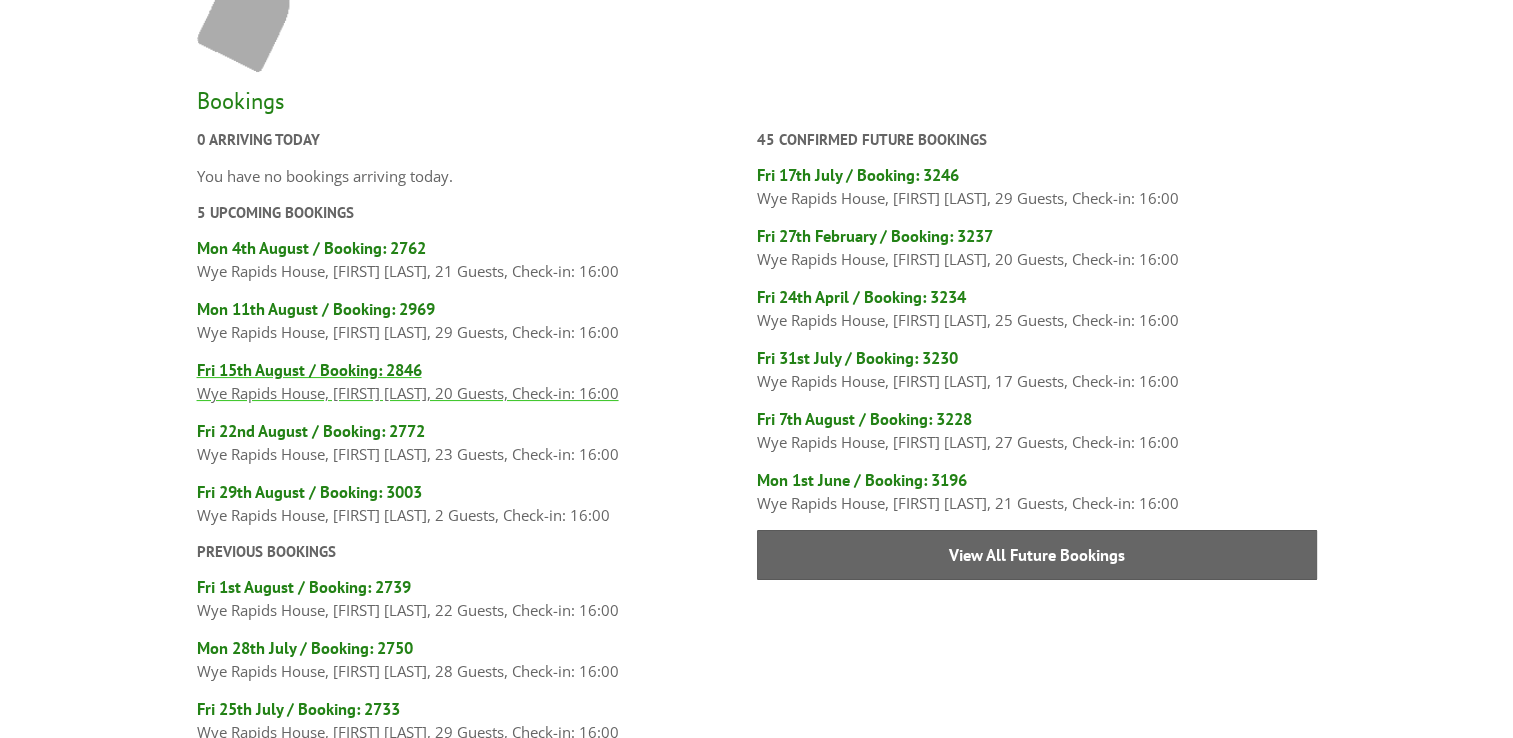click on "Fri 15th August / Booking: 2846" at bounding box center [477, 370] 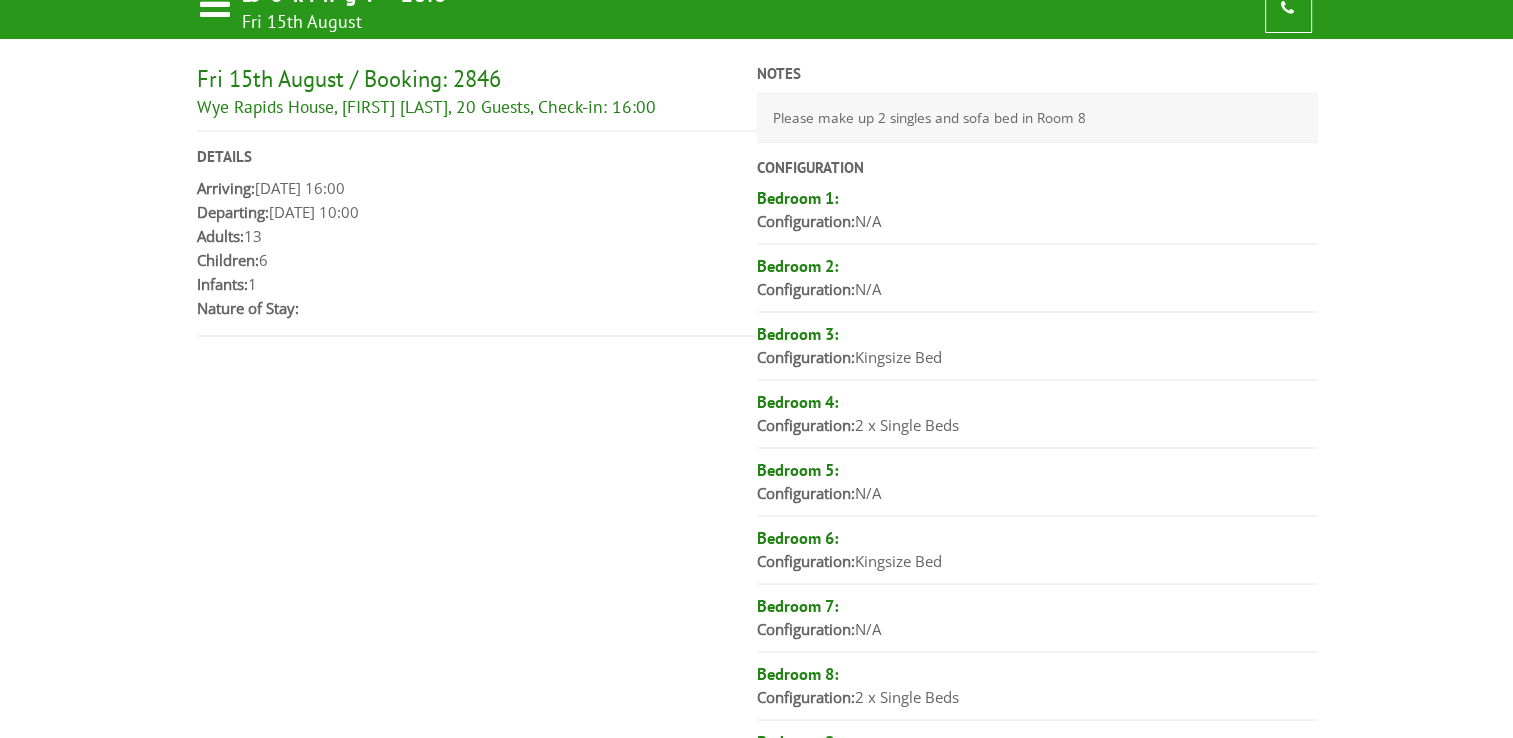 scroll, scrollTop: 0, scrollLeft: 0, axis: both 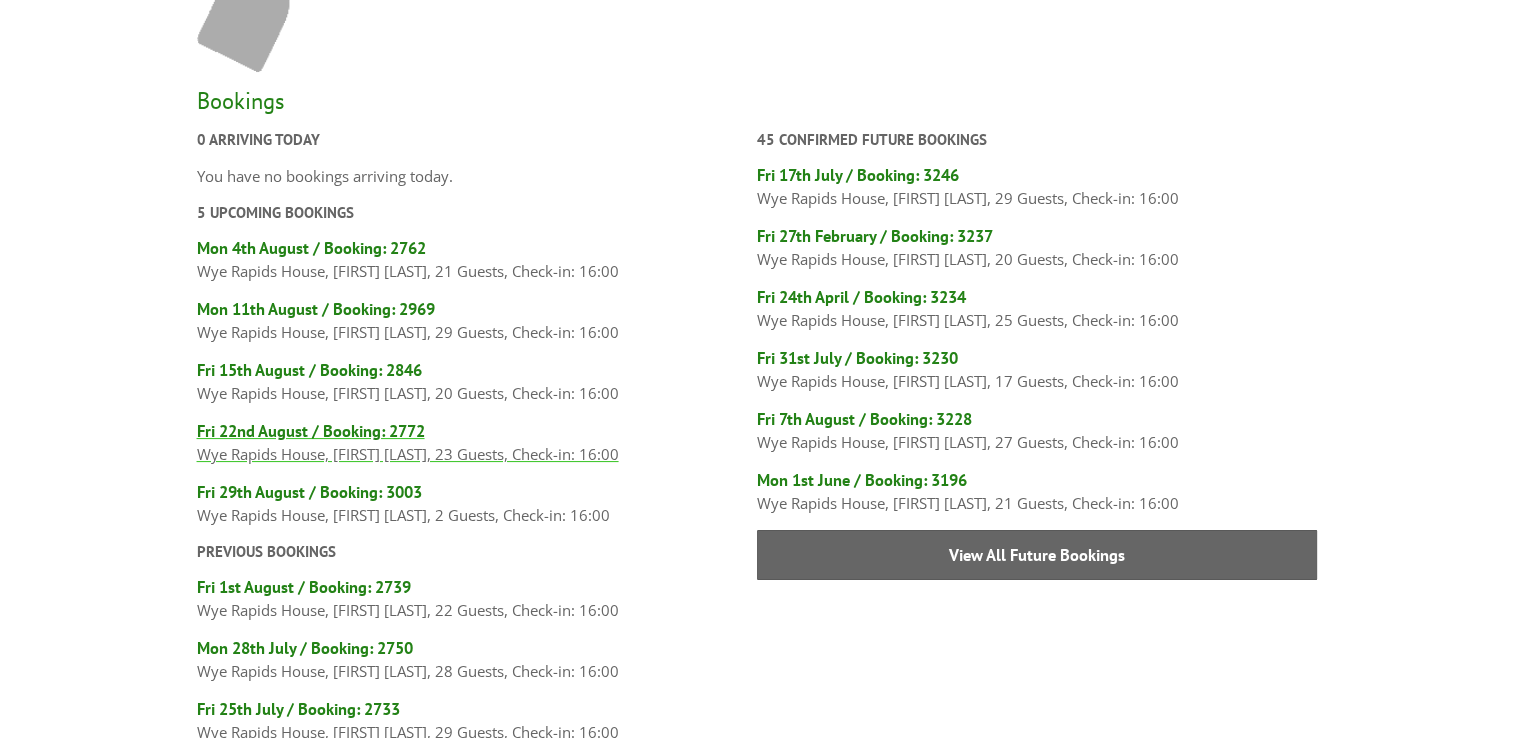 click on "Fri 22nd August / Booking: 2772" at bounding box center (477, 431) 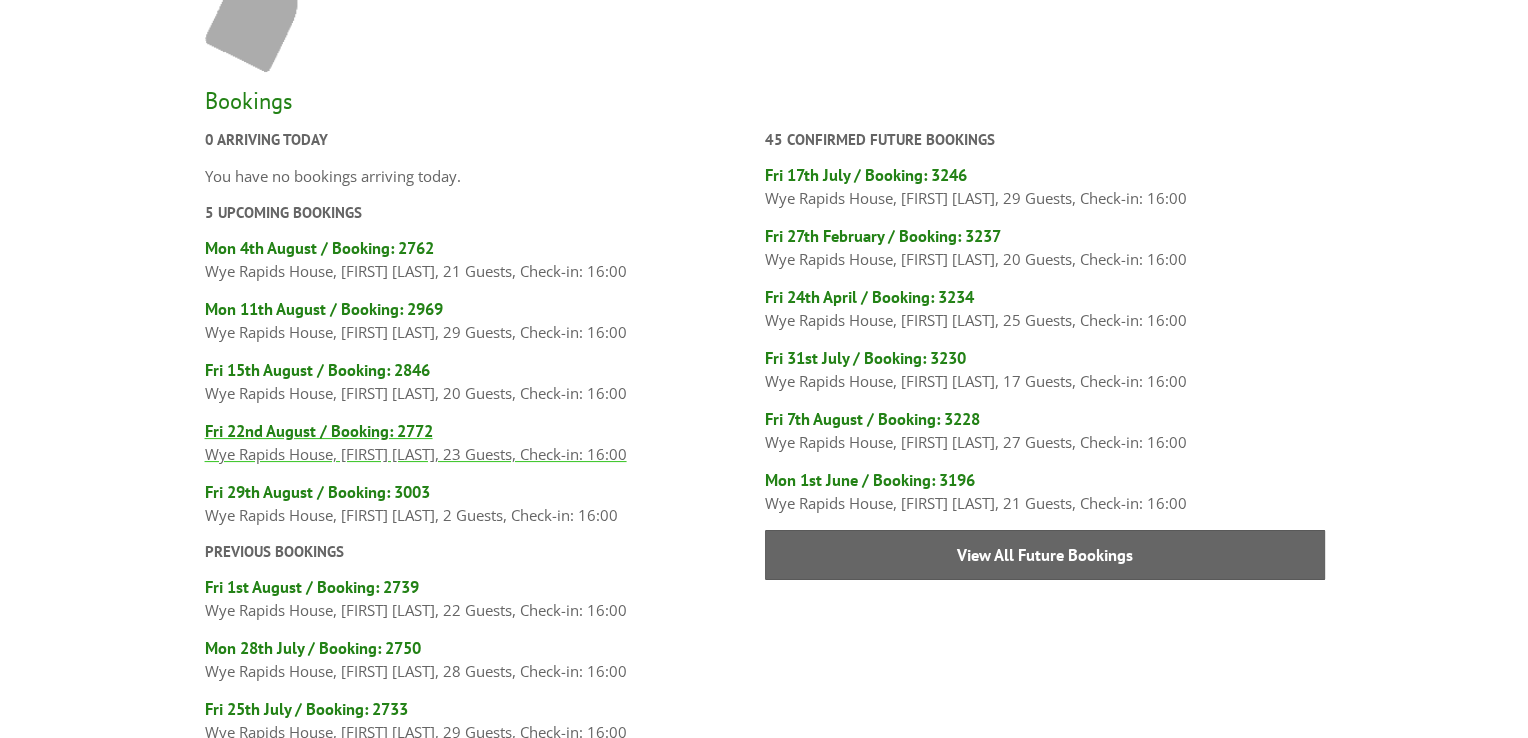 scroll, scrollTop: 0, scrollLeft: 0, axis: both 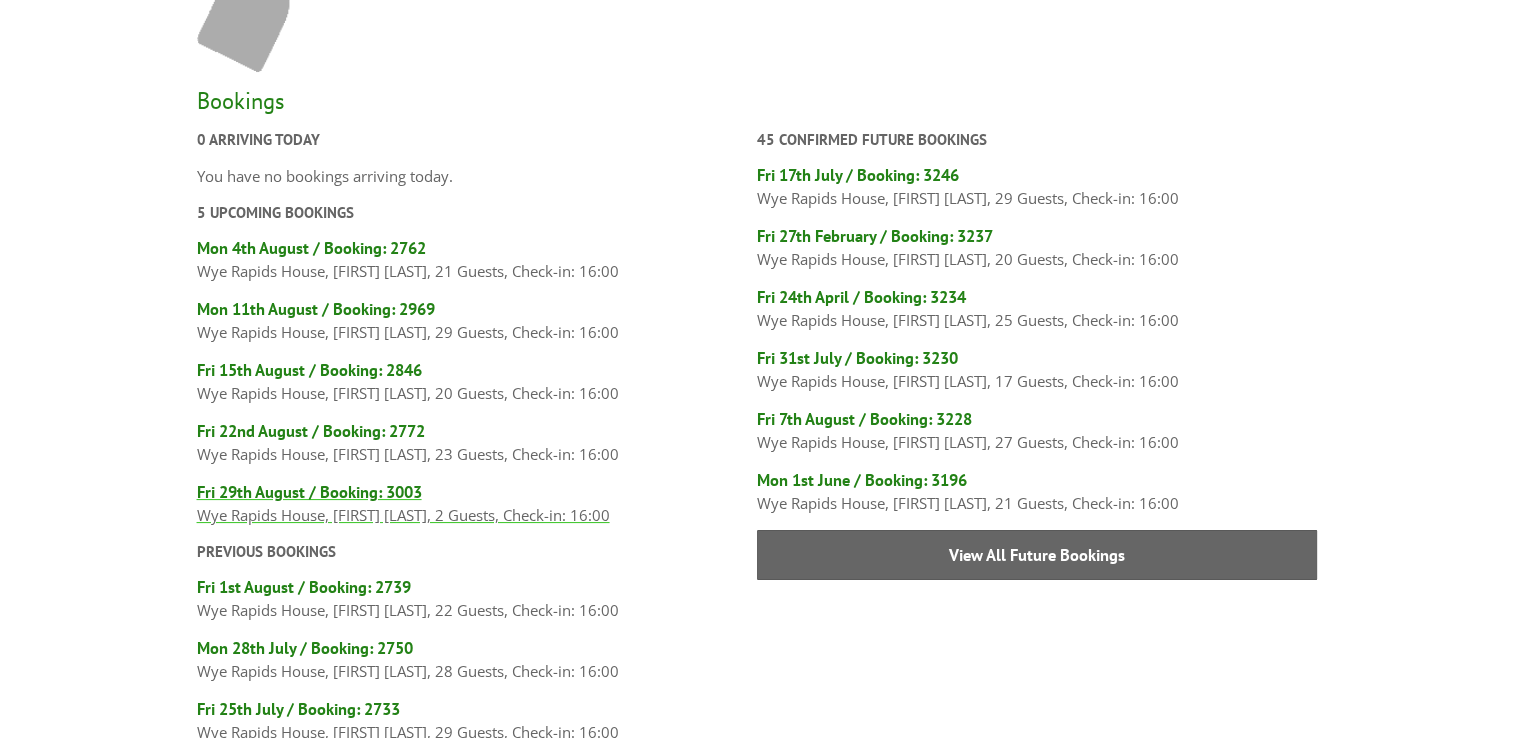 click on "Fri 29th August / Booking: 3003" at bounding box center (477, 492) 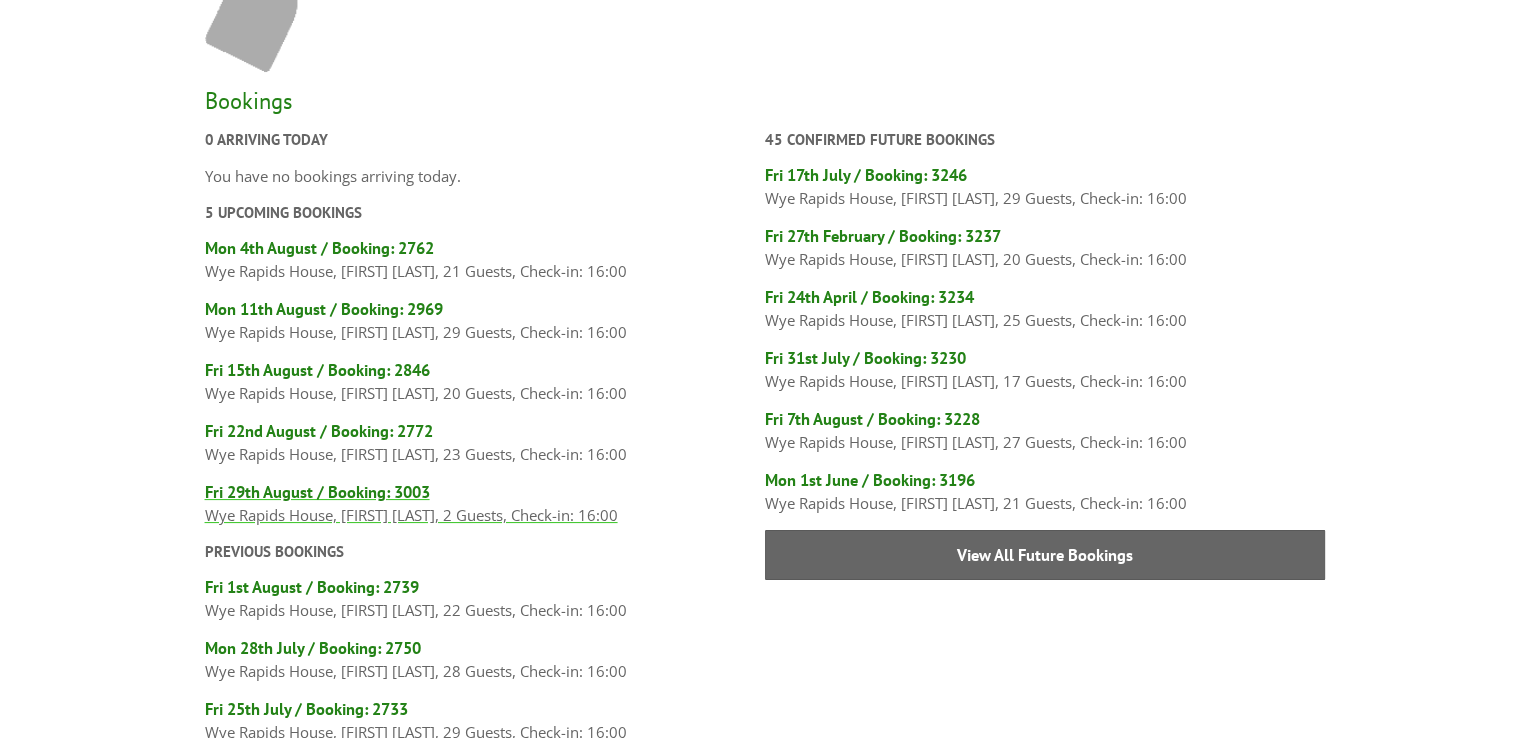 scroll, scrollTop: 0, scrollLeft: 0, axis: both 